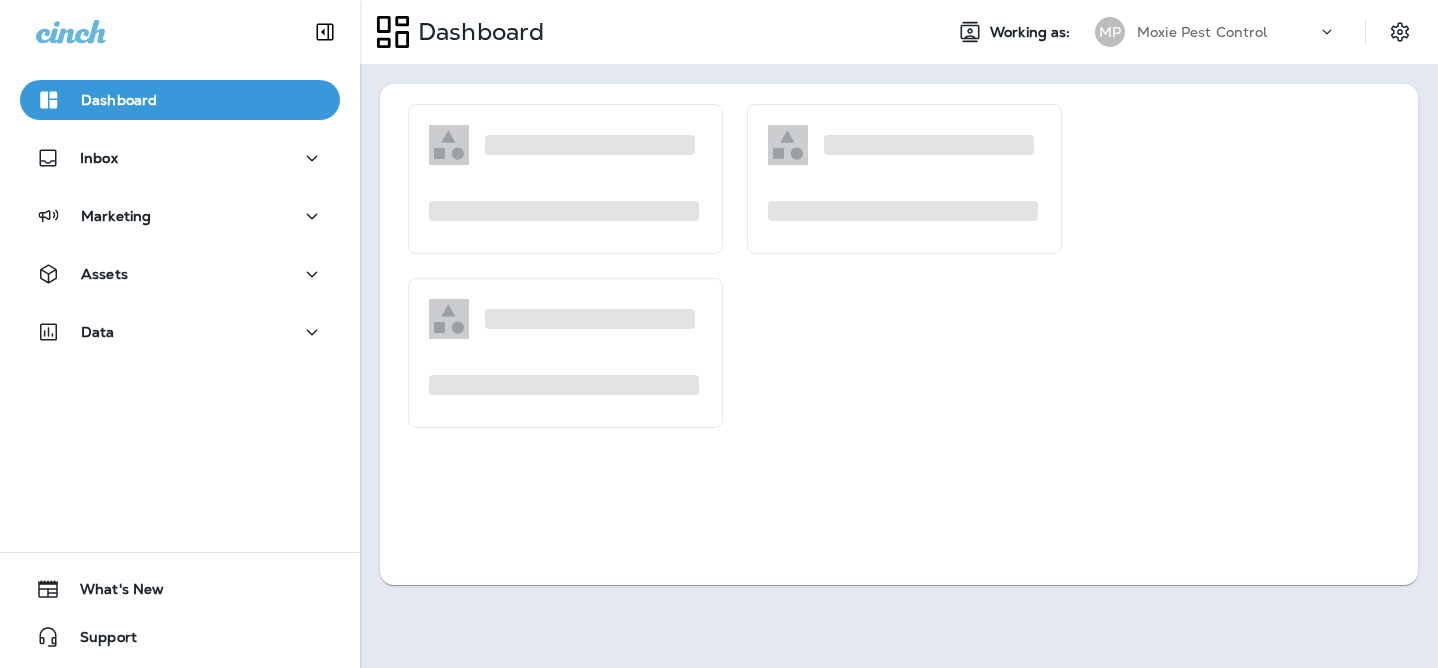 scroll, scrollTop: 0, scrollLeft: 0, axis: both 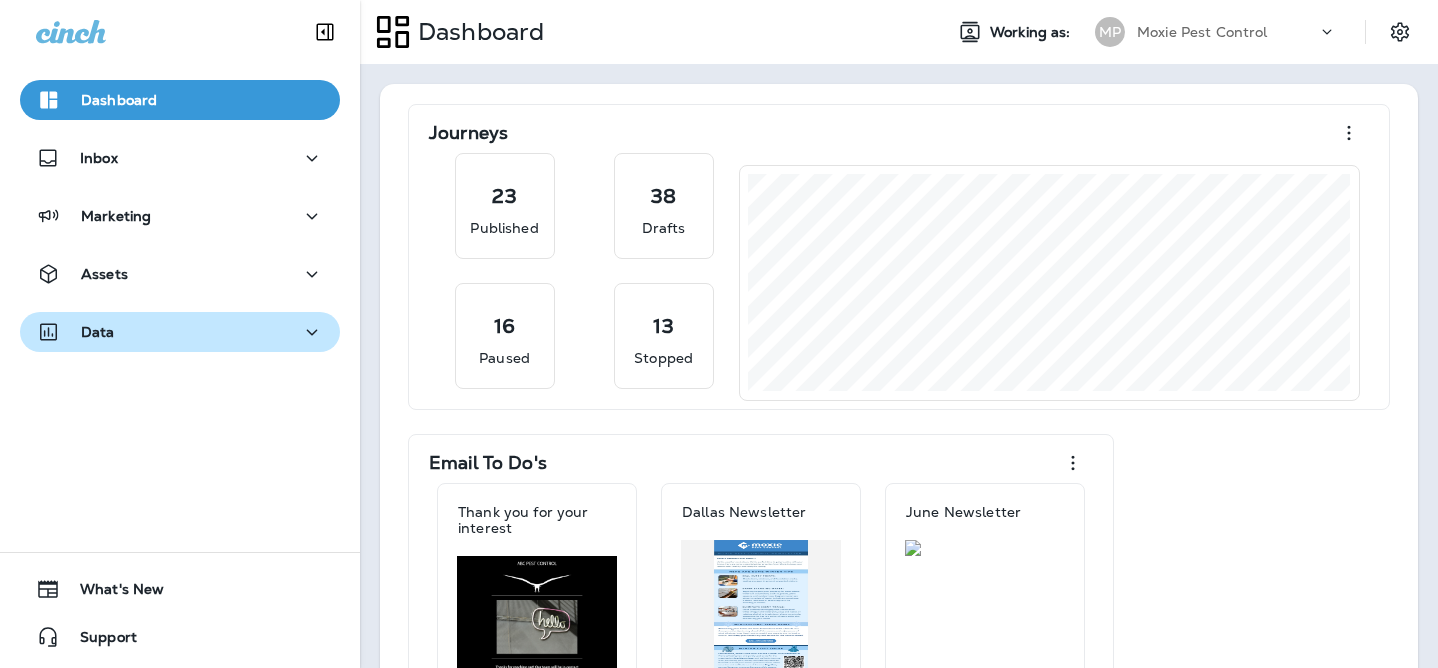 click on "Data" at bounding box center [180, 332] 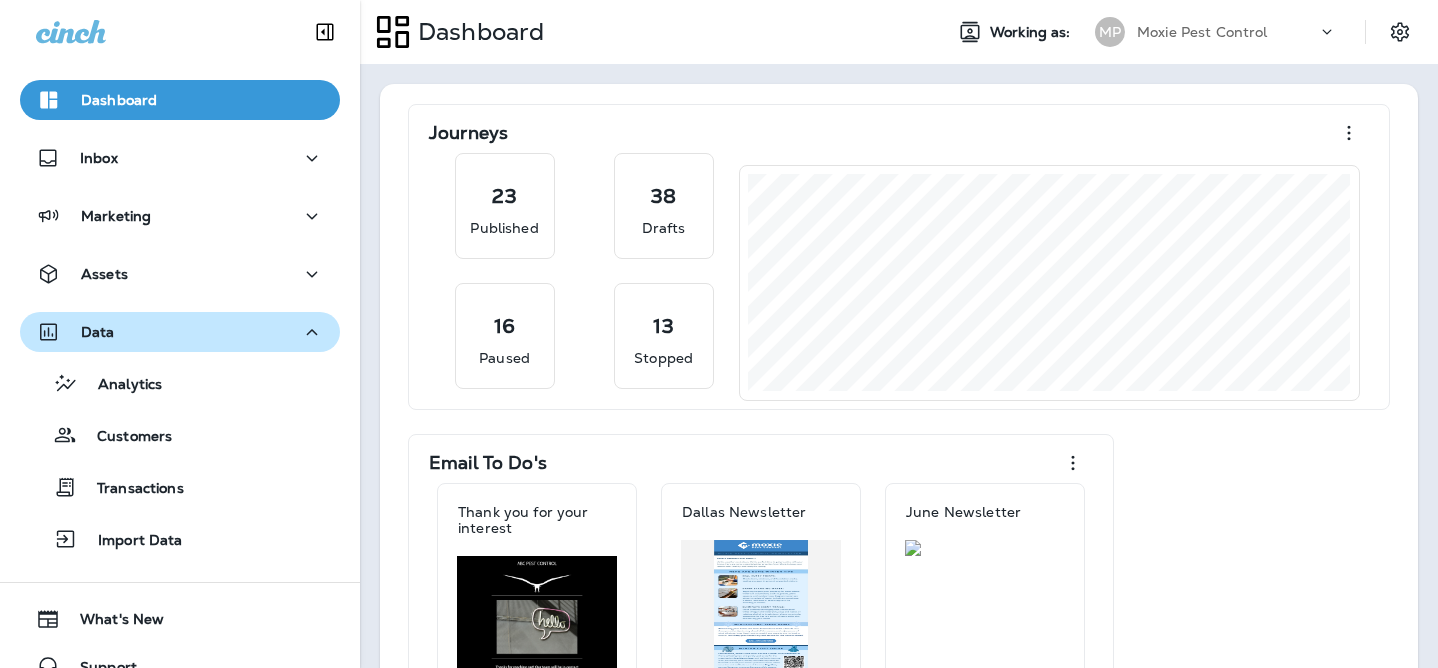 click on "Data" at bounding box center (180, 332) 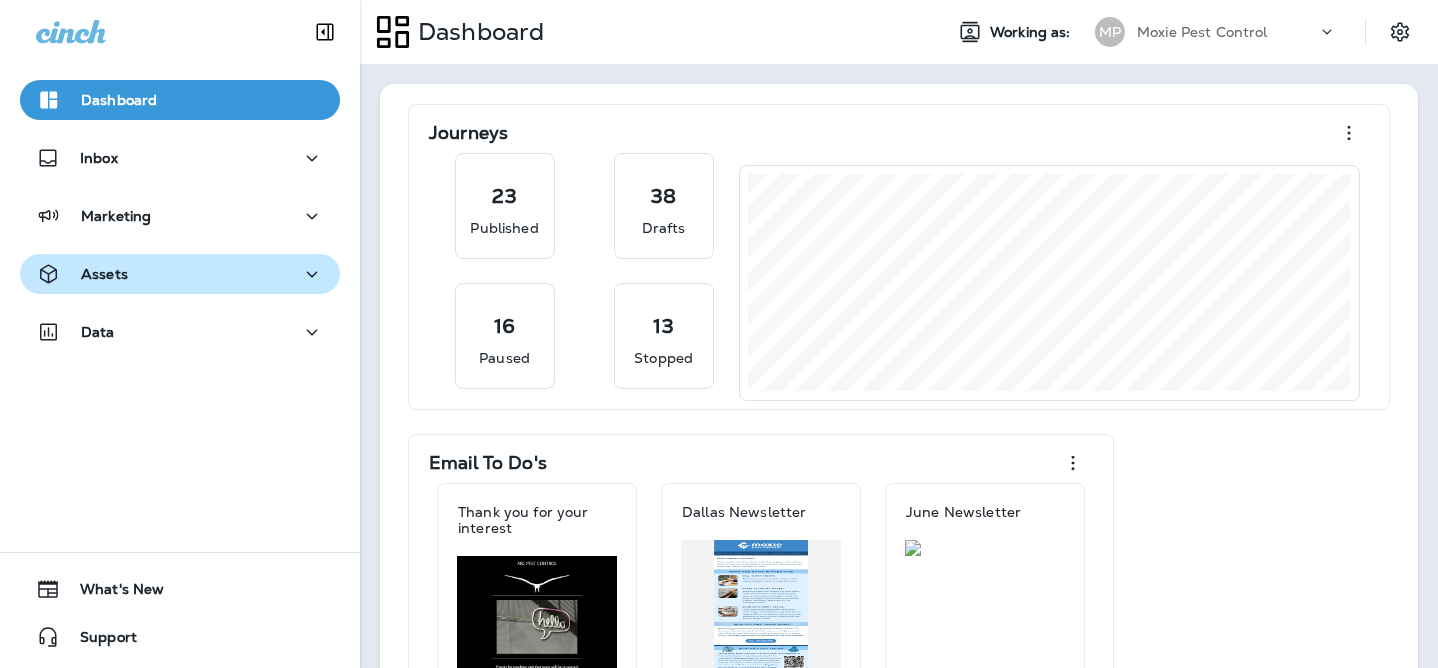 click on "Assets" at bounding box center [180, 274] 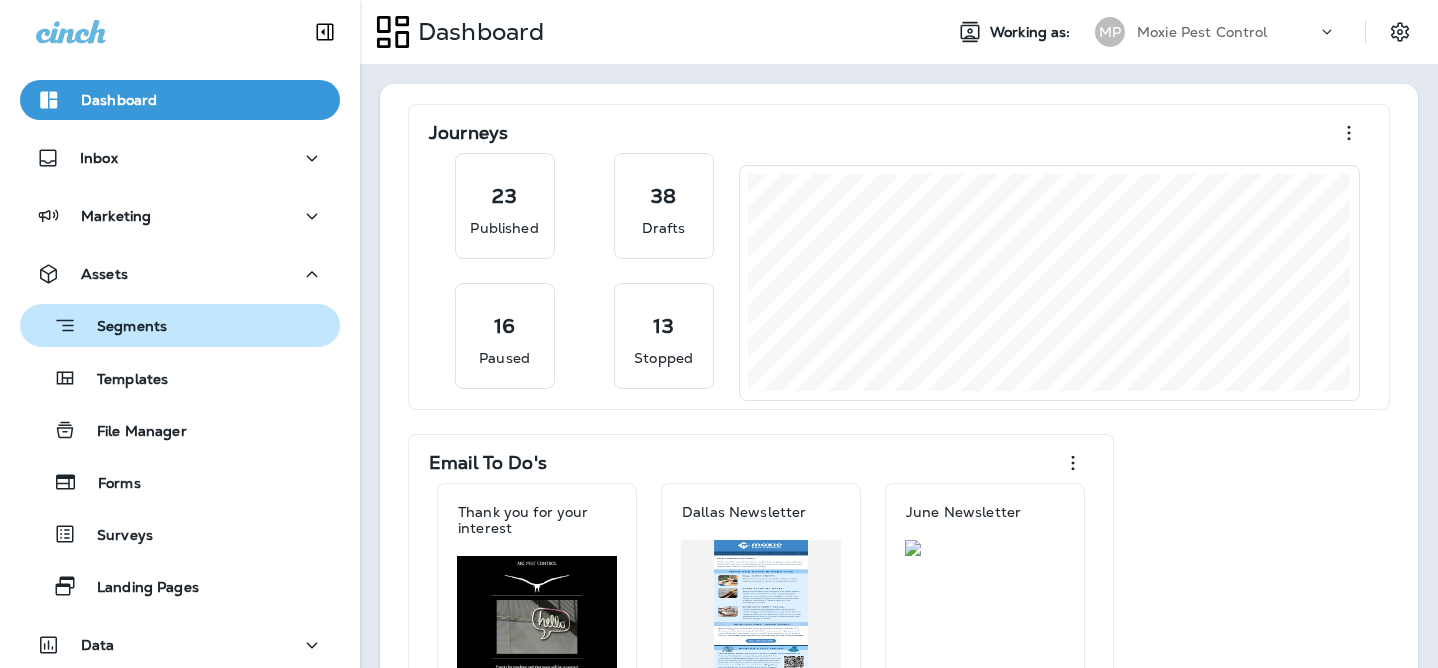click on "Segments" at bounding box center (180, 325) 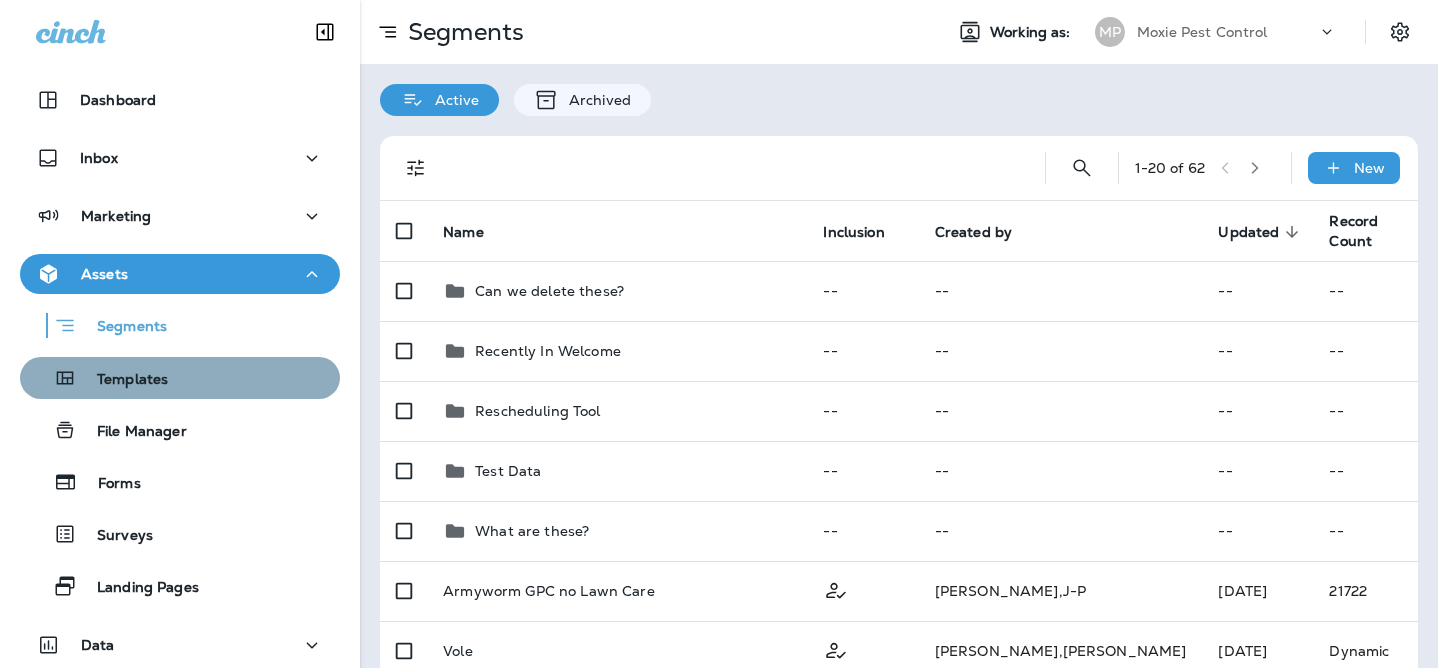 click on "Templates" at bounding box center [180, 378] 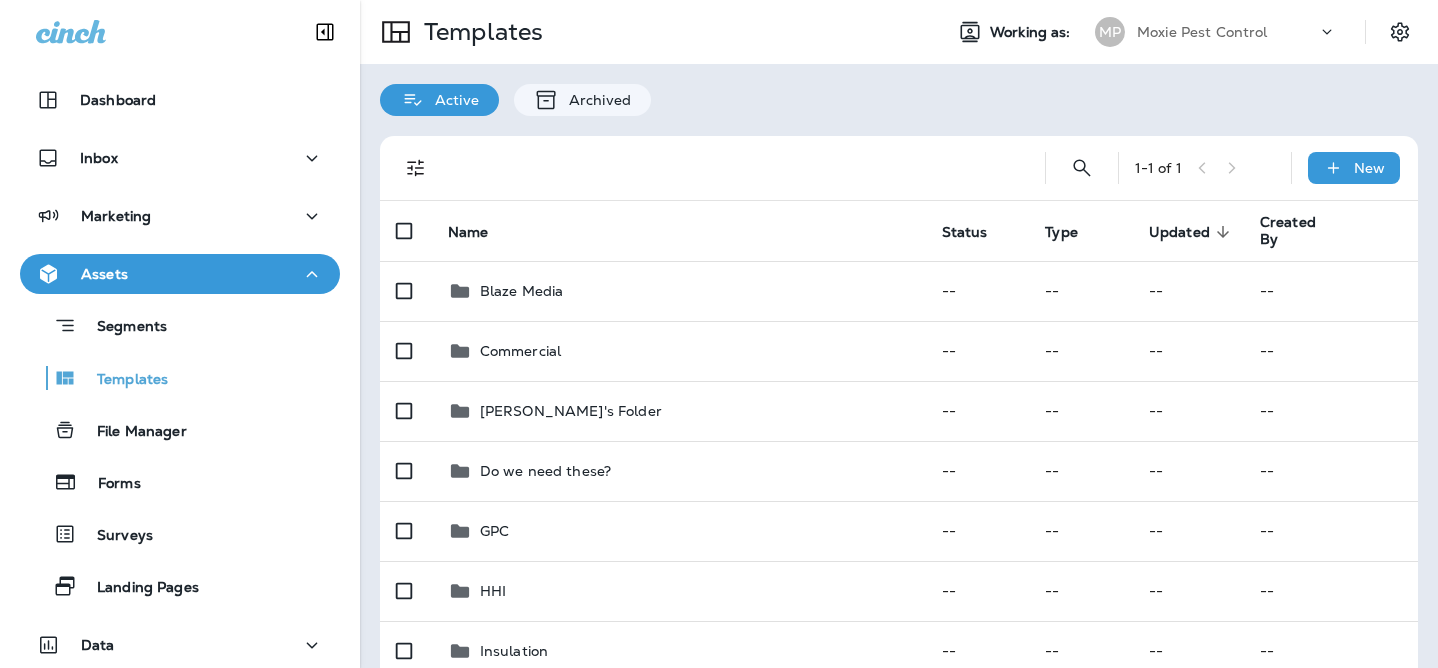 click on "Assets" at bounding box center (180, 274) 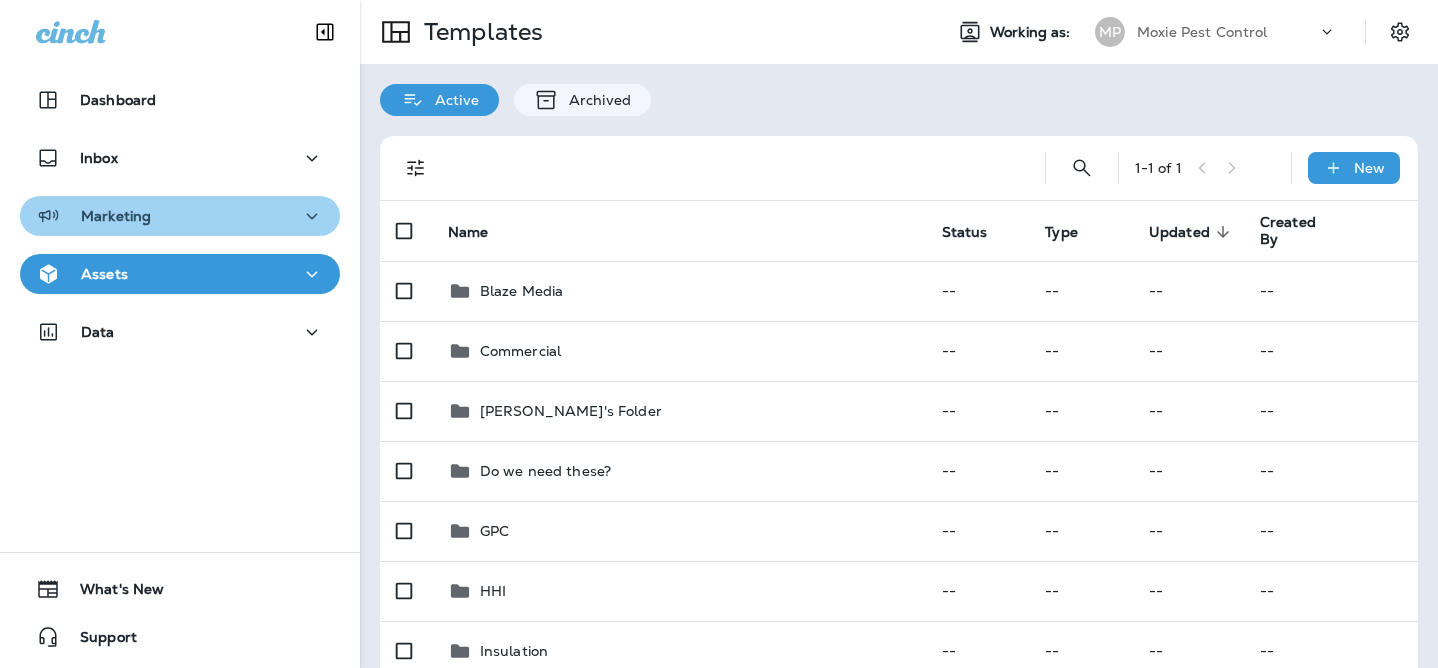 click on "Marketing" at bounding box center (180, 216) 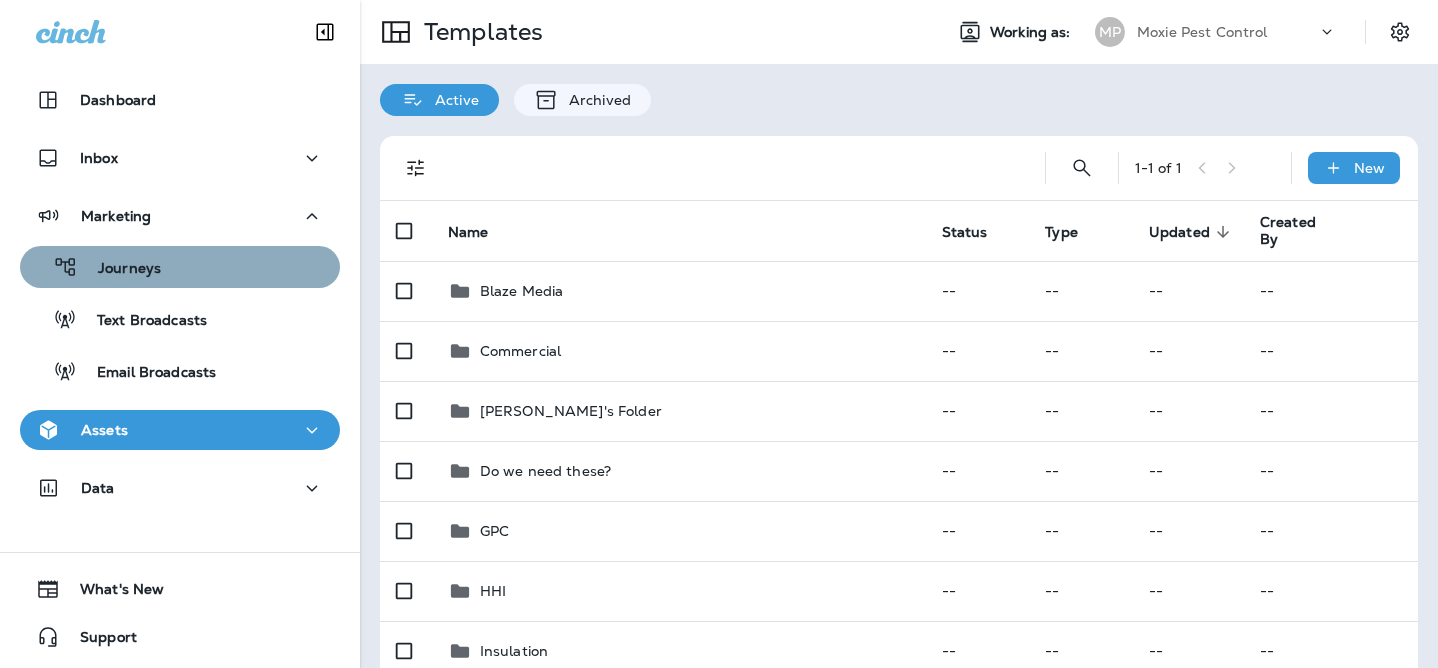 click on "Journeys" at bounding box center (180, 267) 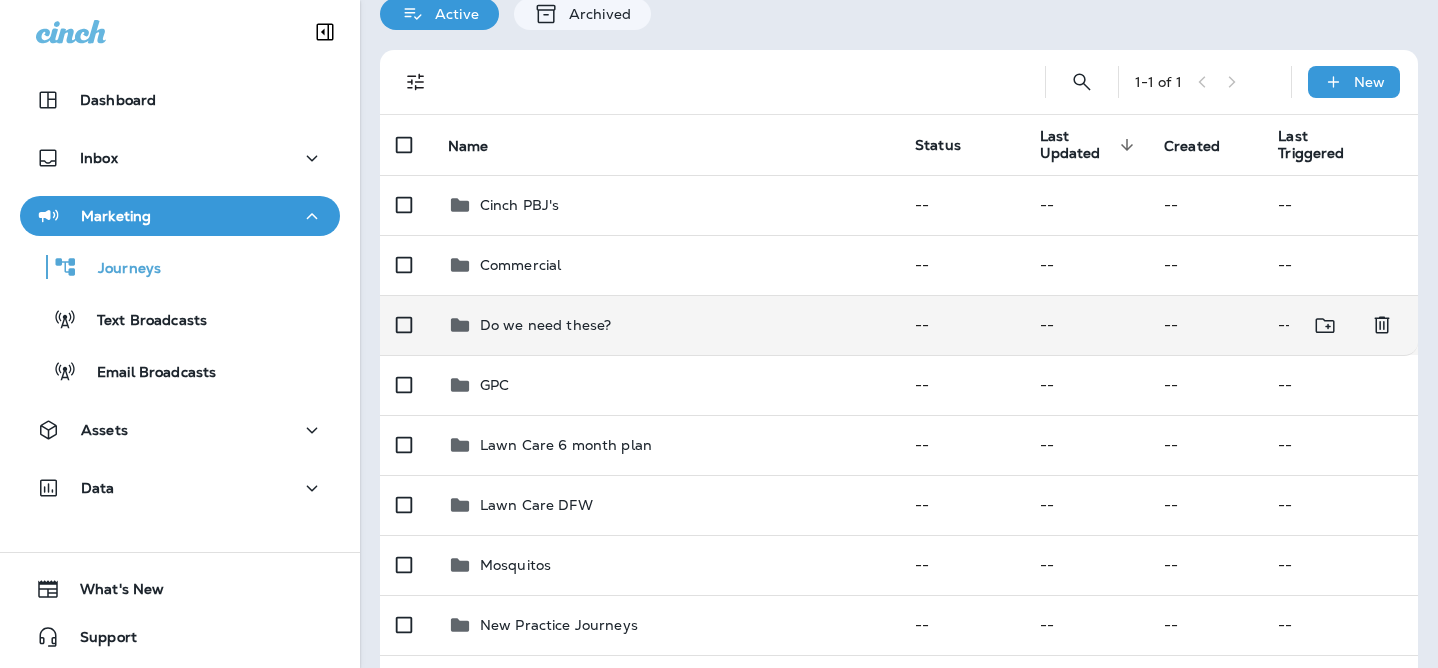 scroll, scrollTop: 200, scrollLeft: 0, axis: vertical 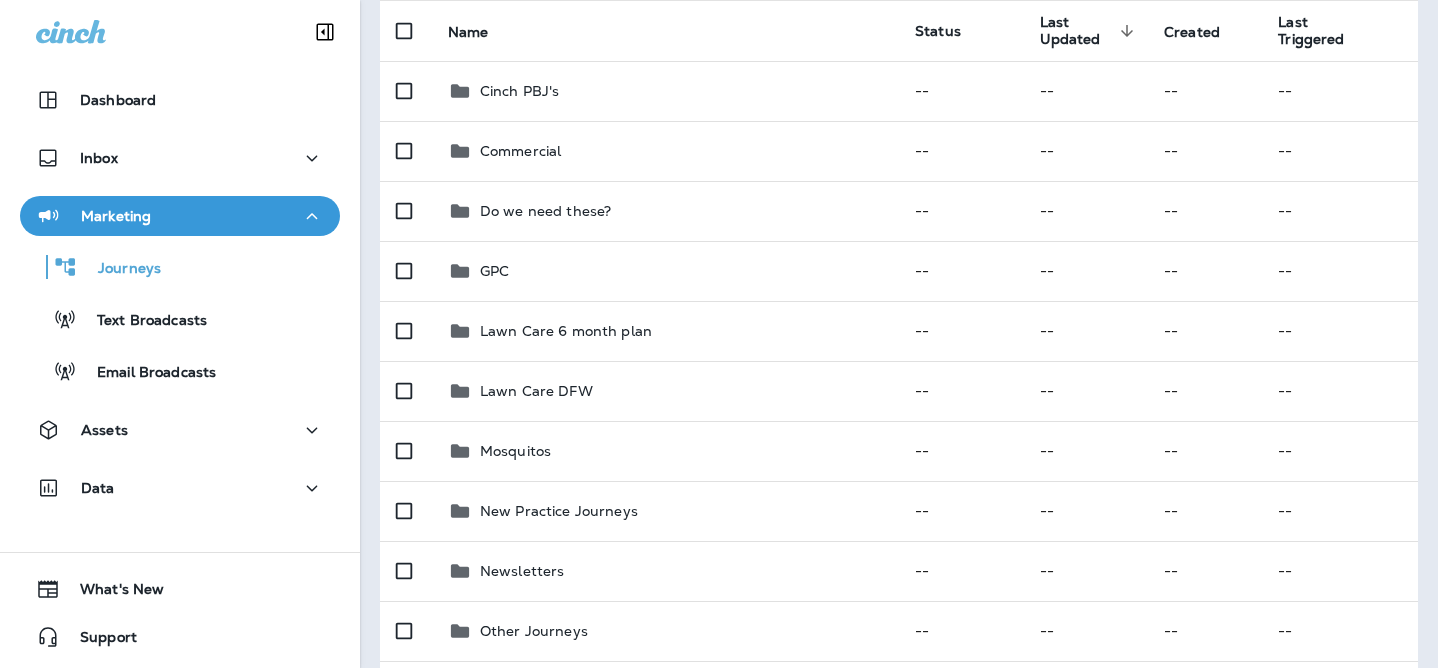 click on "Marketing" at bounding box center (180, 216) 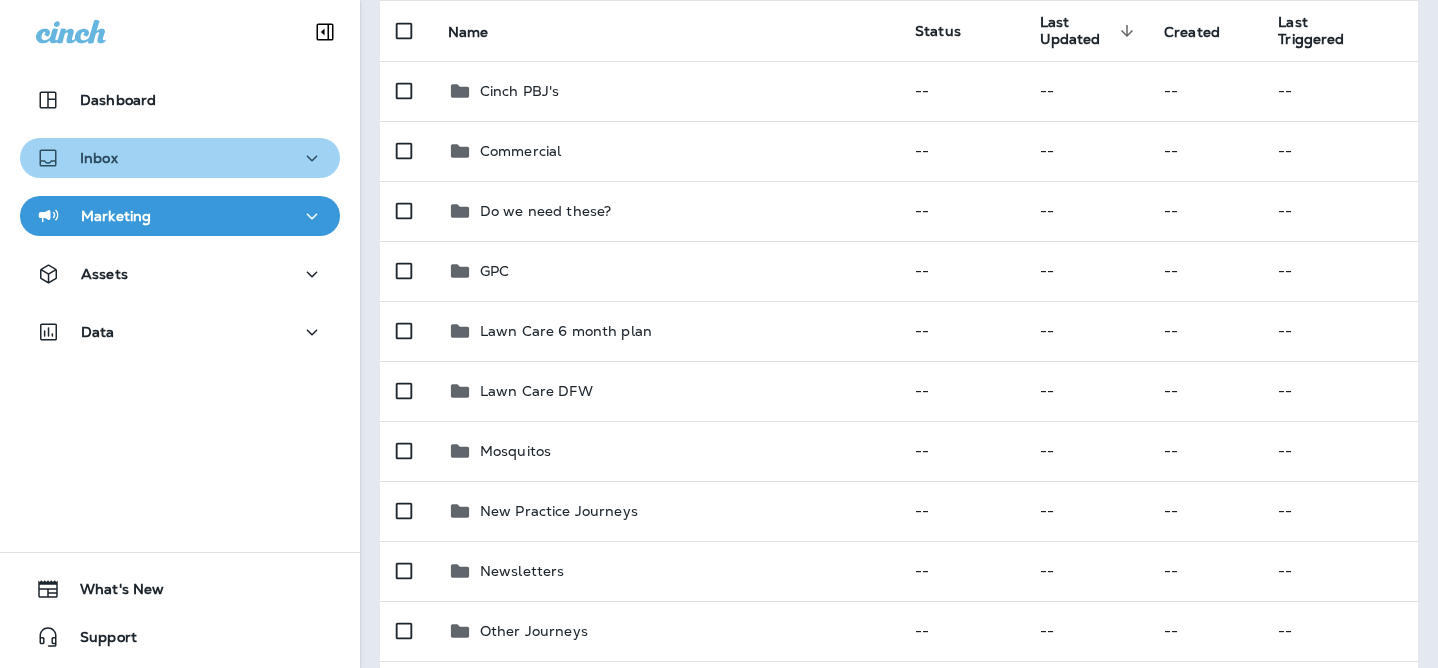click on "Inbox" at bounding box center (180, 158) 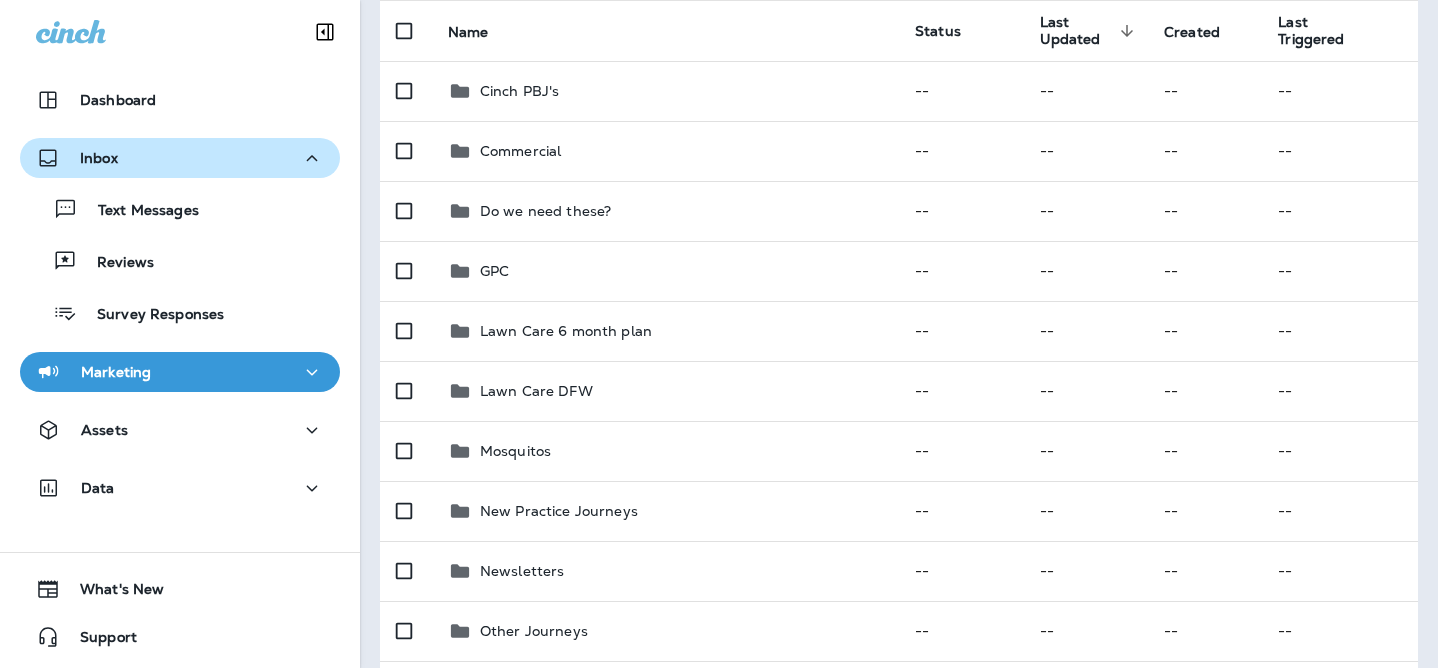 click on "Inbox" at bounding box center (180, 158) 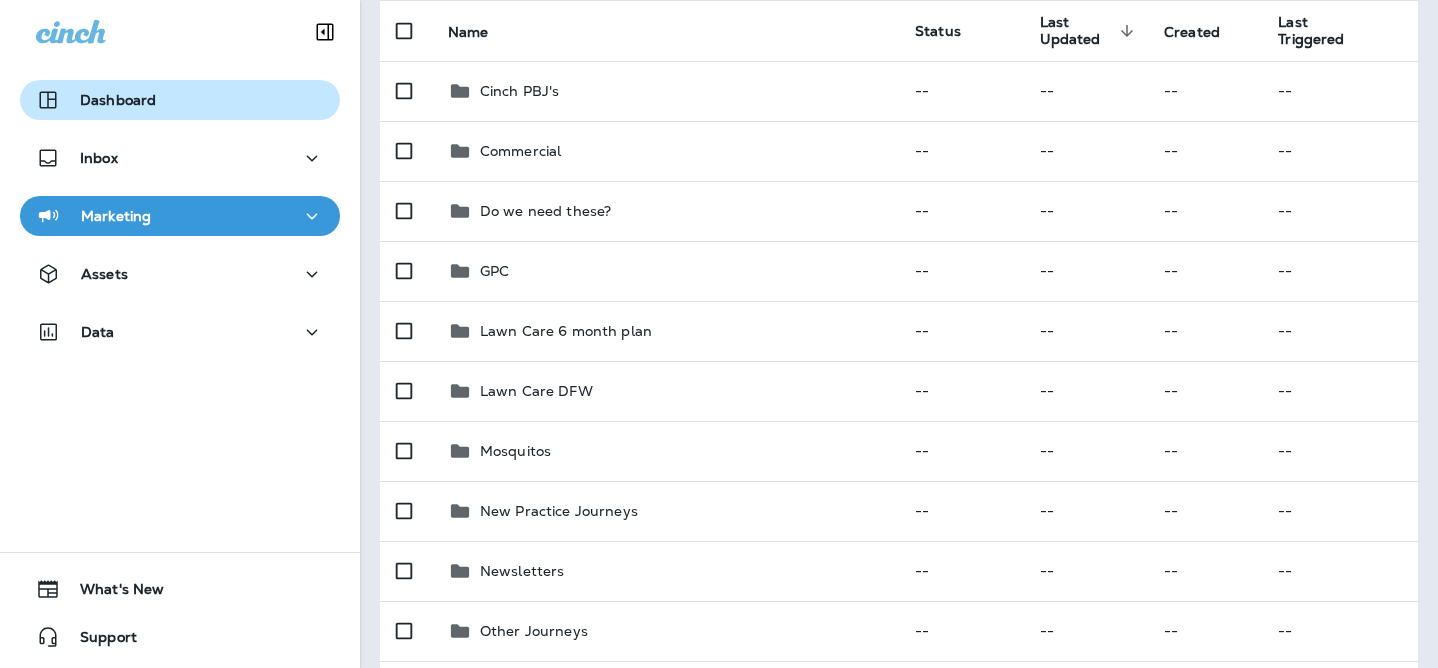 click on "Dashboard" at bounding box center [180, 100] 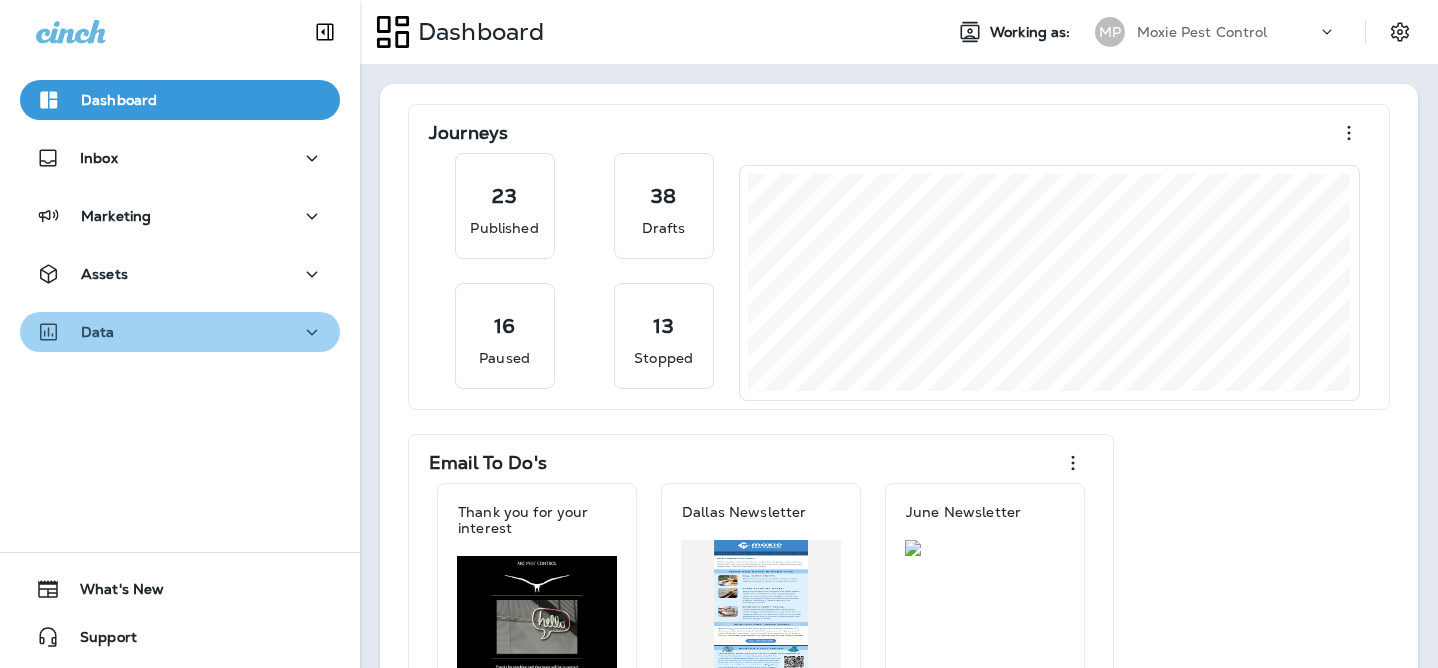 click on "Data" at bounding box center (75, 332) 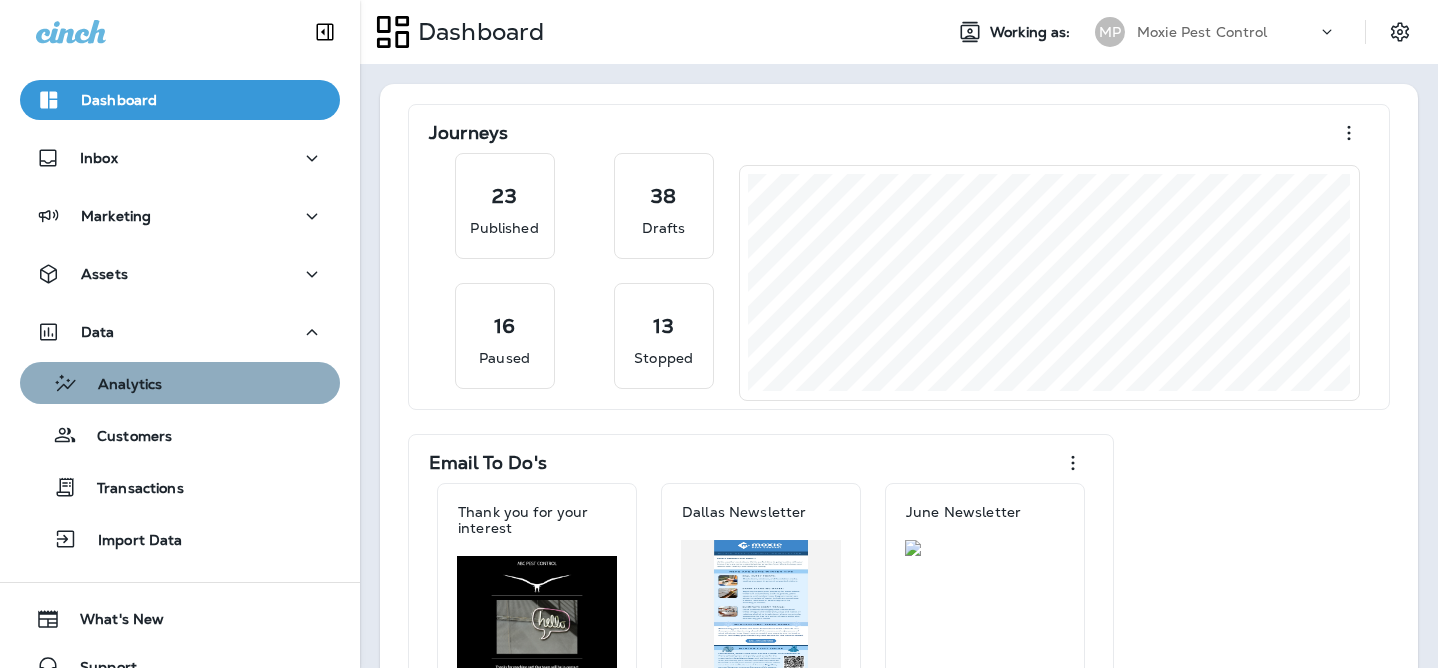 click on "Analytics" at bounding box center [120, 385] 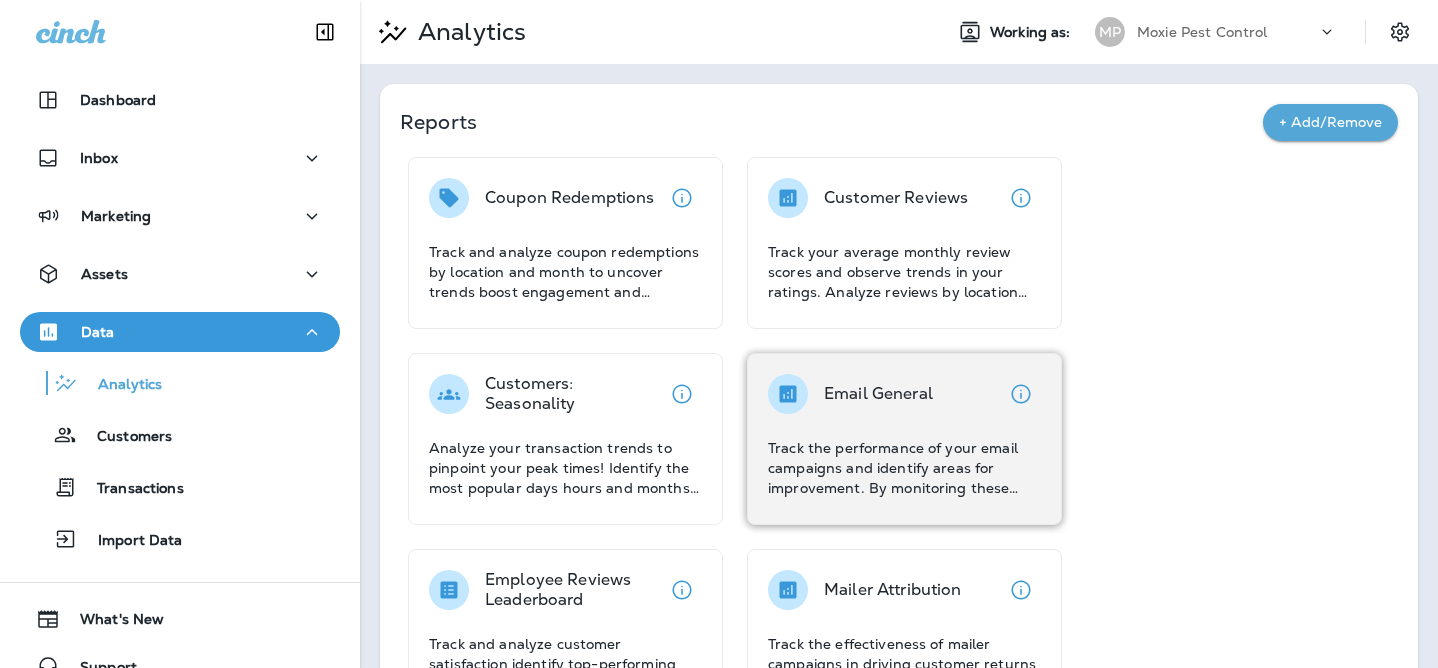 click on "Email General" at bounding box center (878, 394) 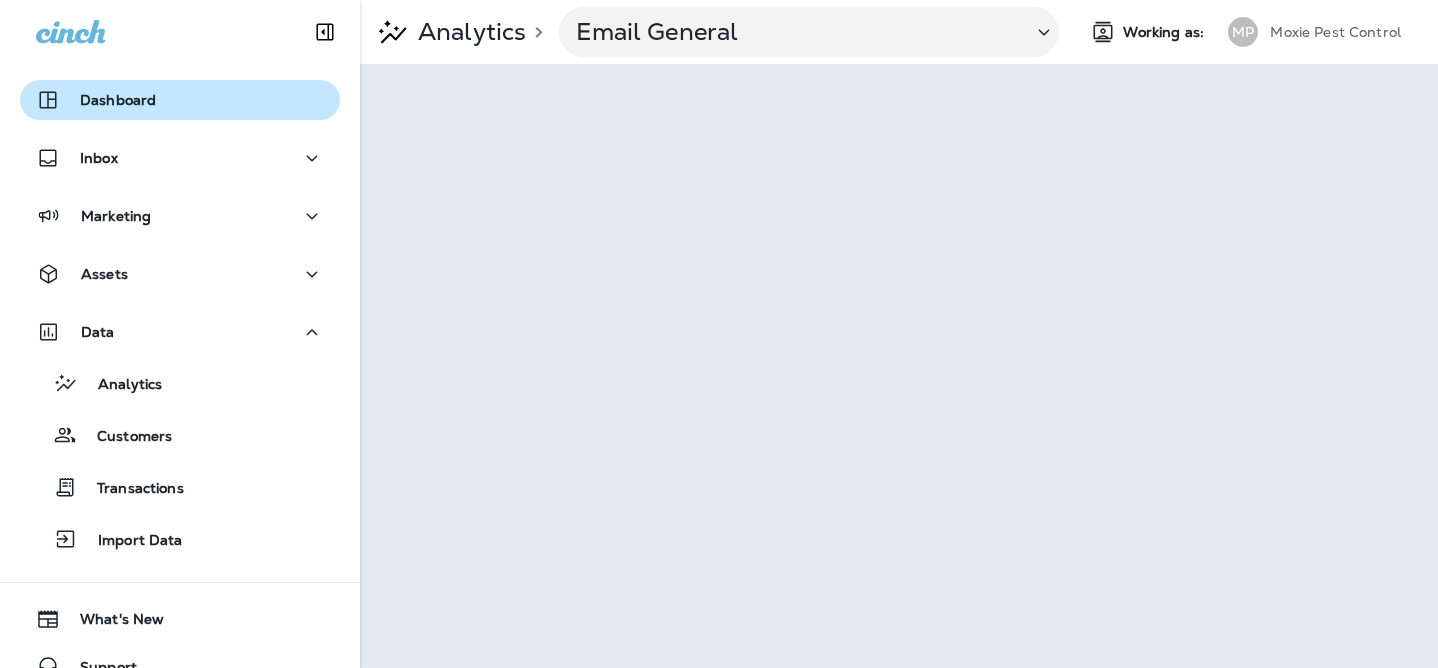 click on "Dashboard" at bounding box center [180, 100] 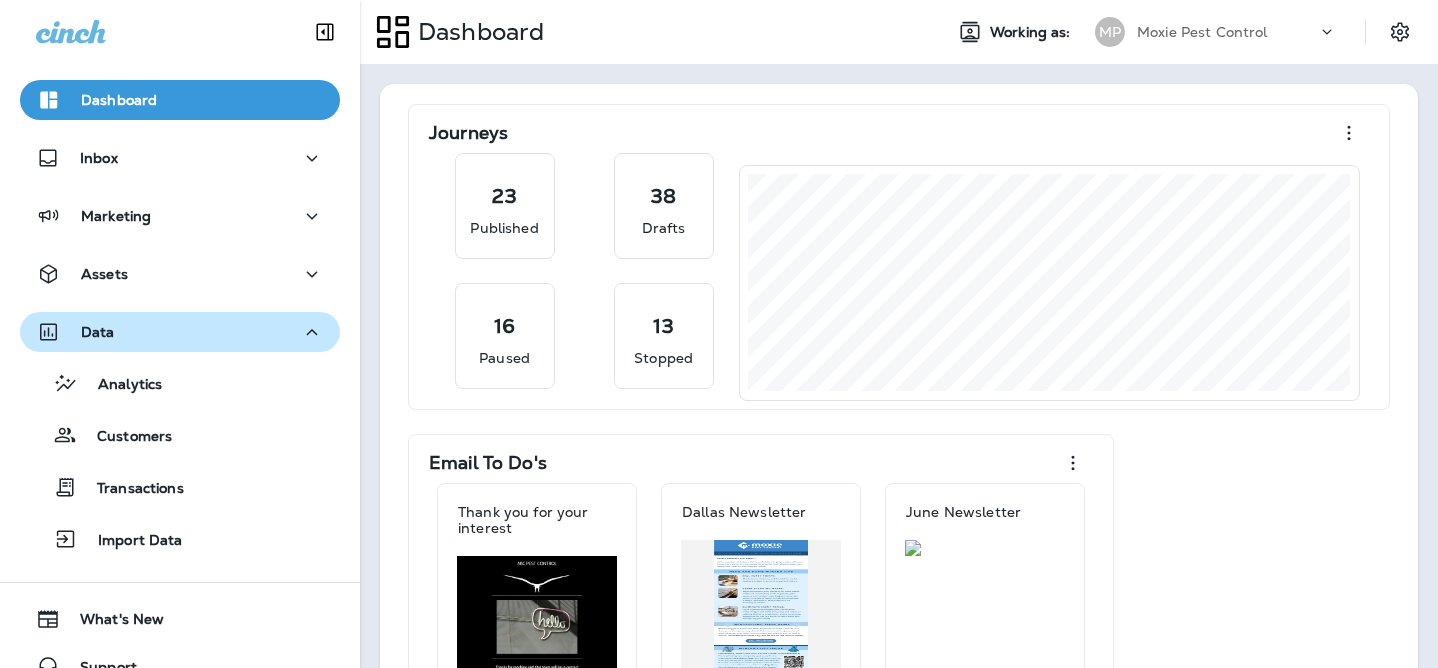 click on "Data" at bounding box center [180, 332] 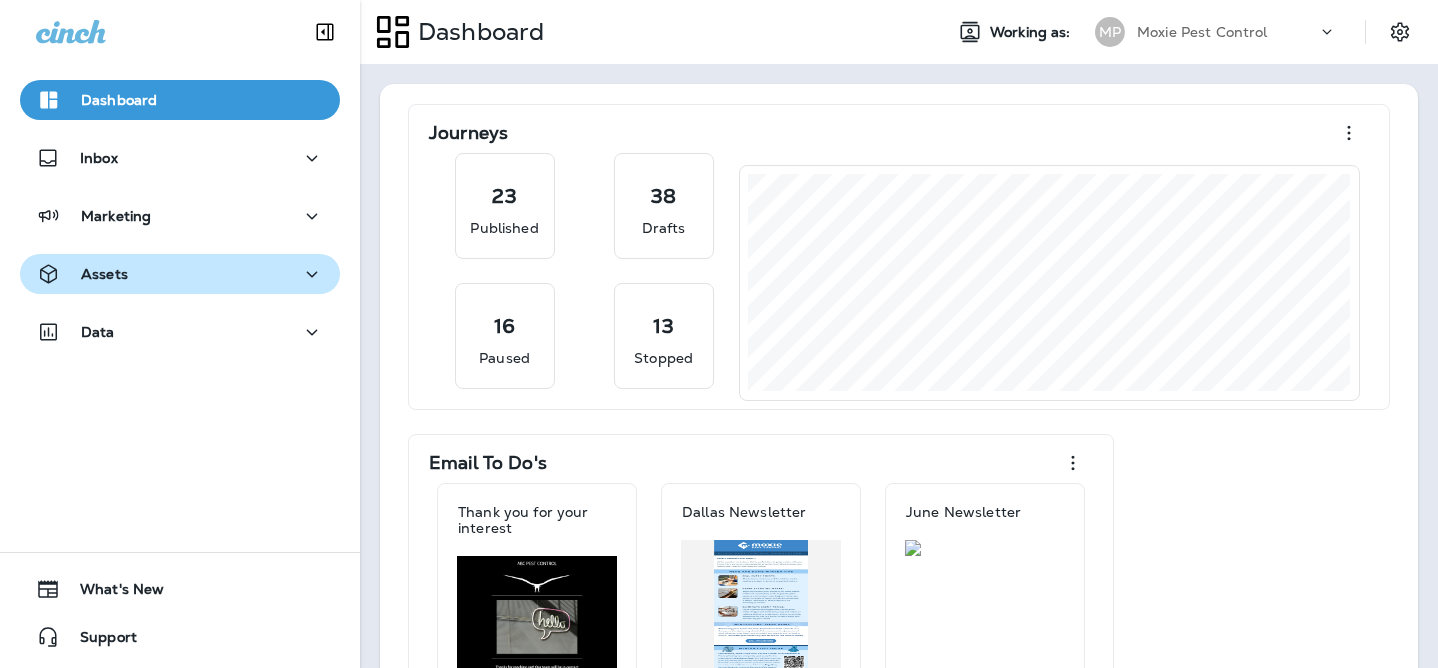 click on "Assets" at bounding box center [180, 274] 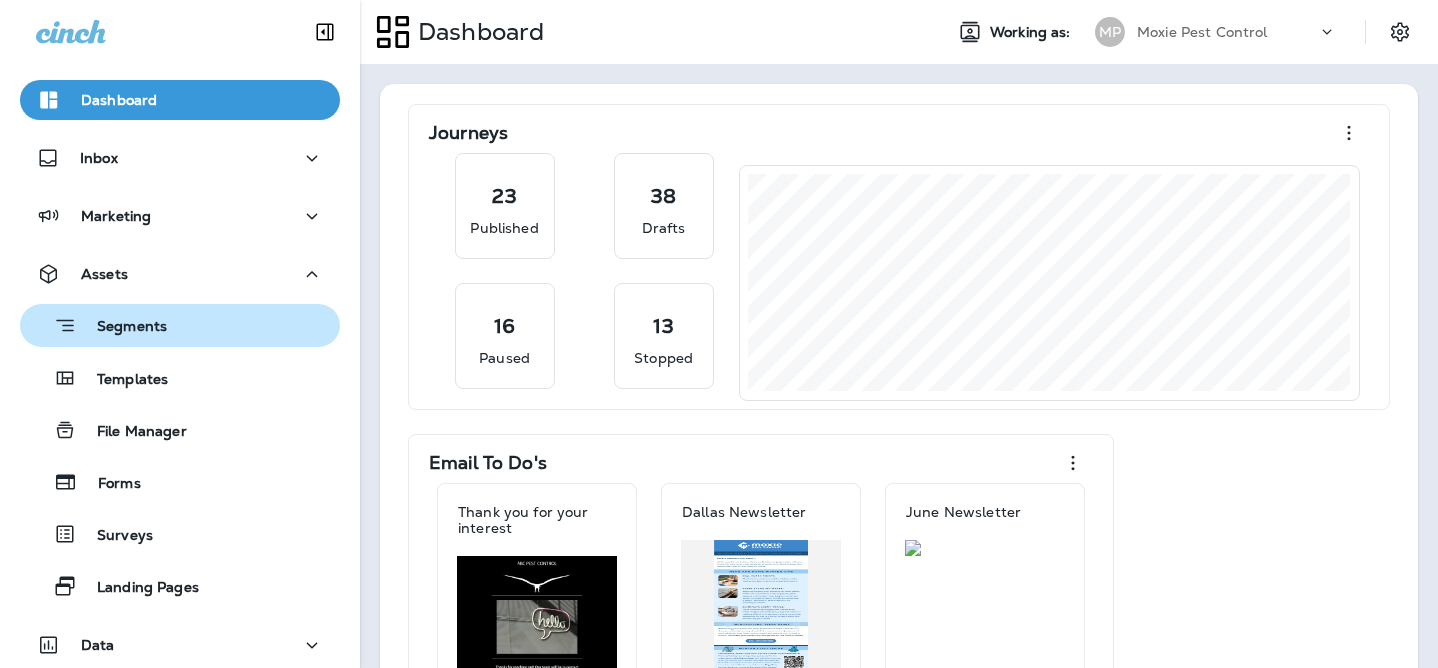 click on "Segments" at bounding box center (122, 328) 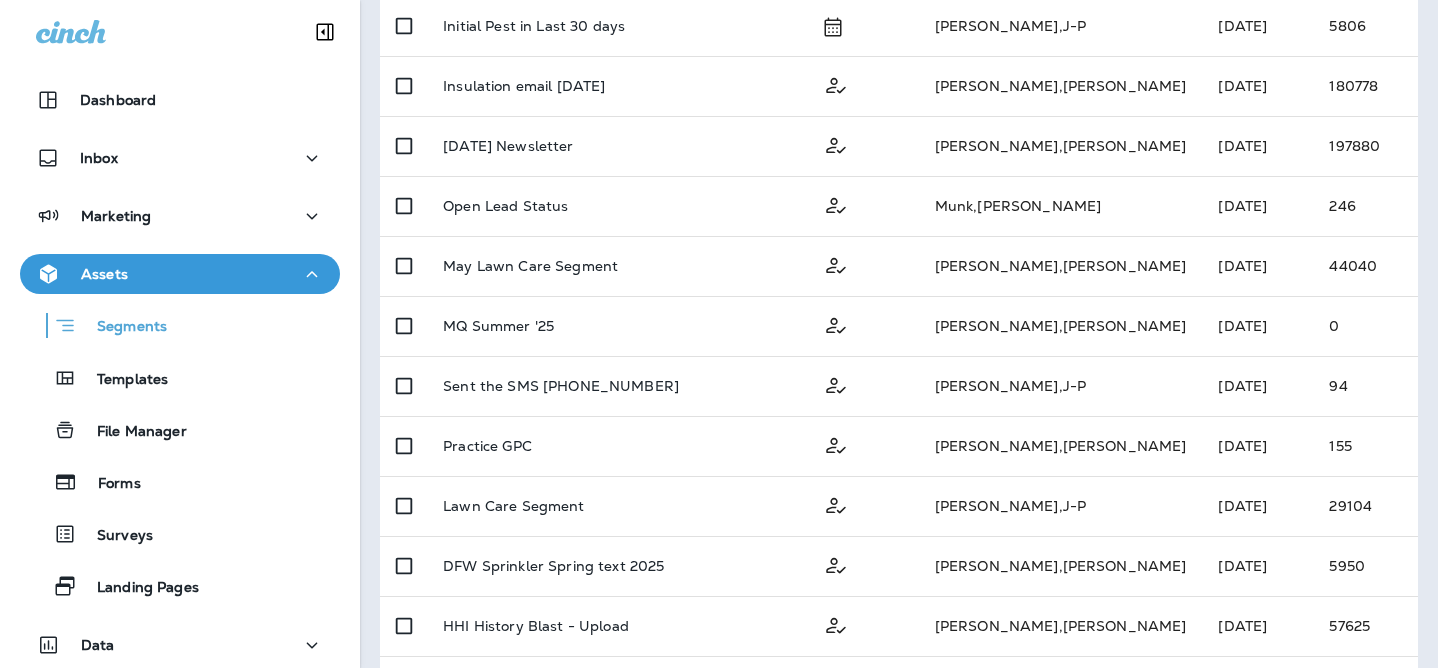 scroll, scrollTop: 867, scrollLeft: 0, axis: vertical 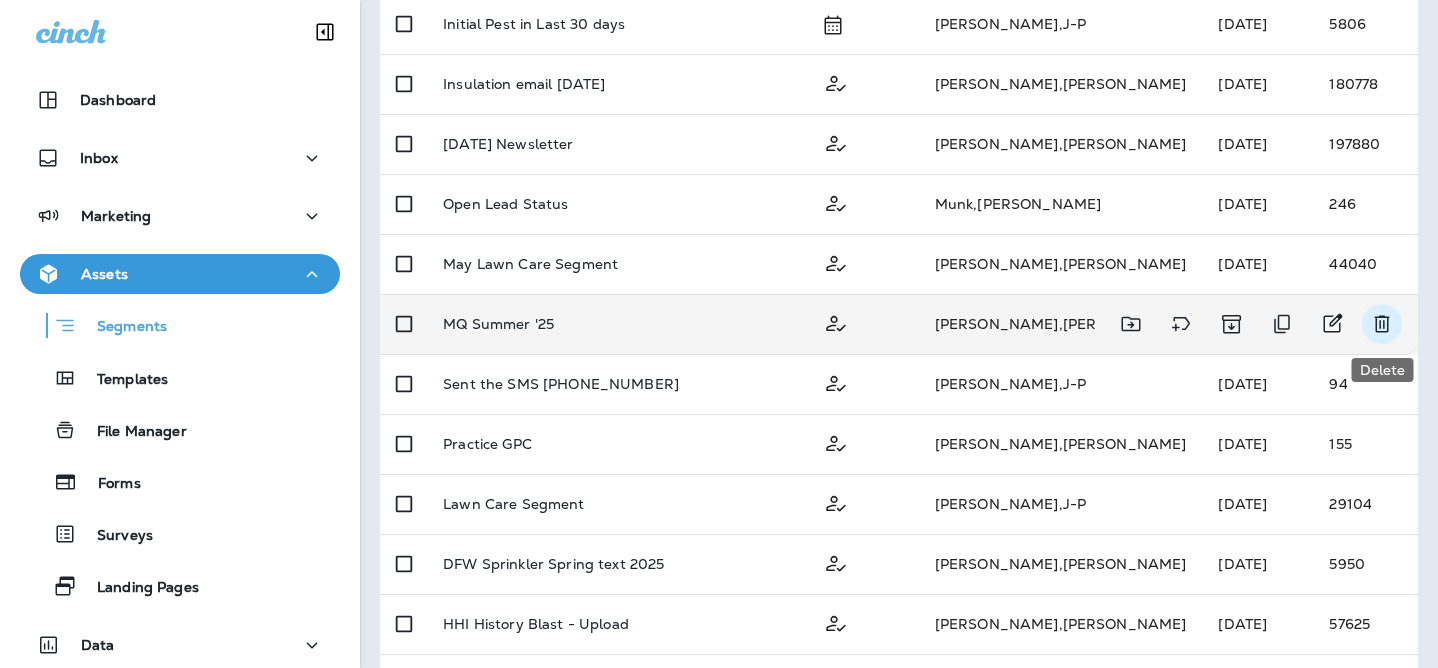 click 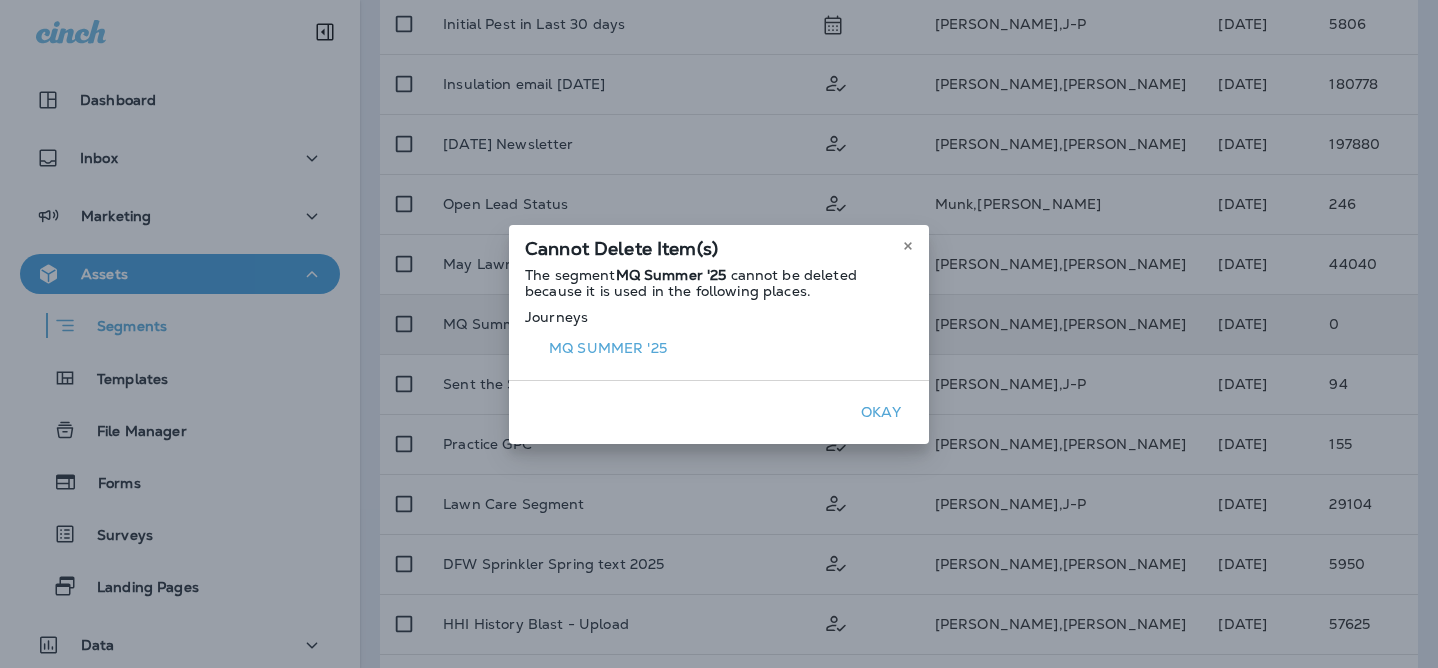 click on "Okay" at bounding box center (881, 412) 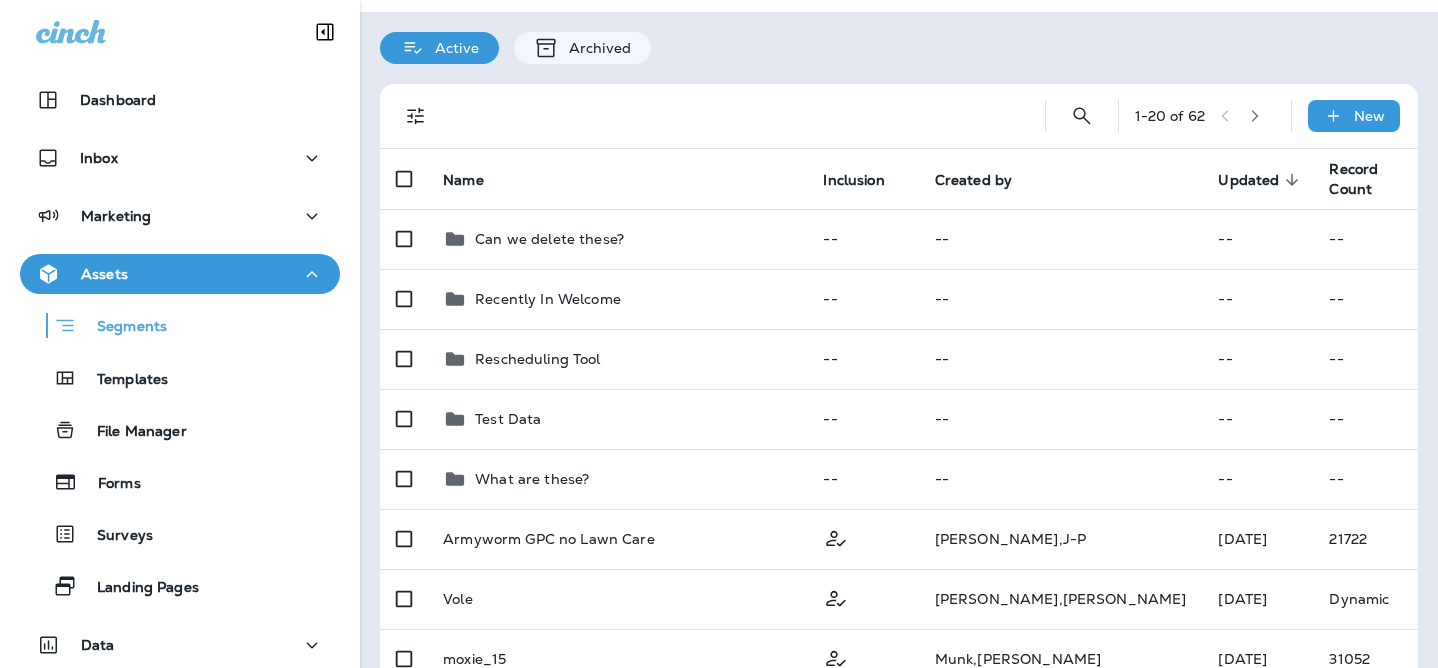scroll, scrollTop: 0, scrollLeft: 0, axis: both 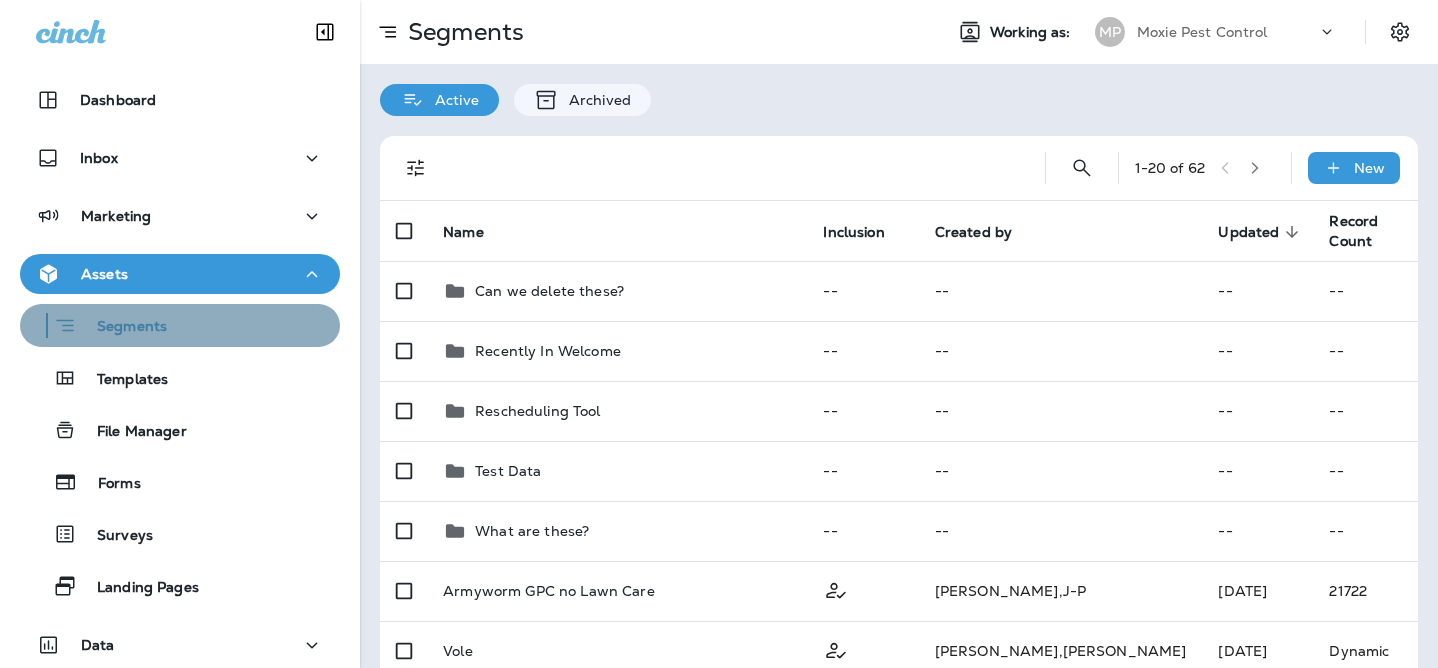 click on "Segments" at bounding box center [180, 325] 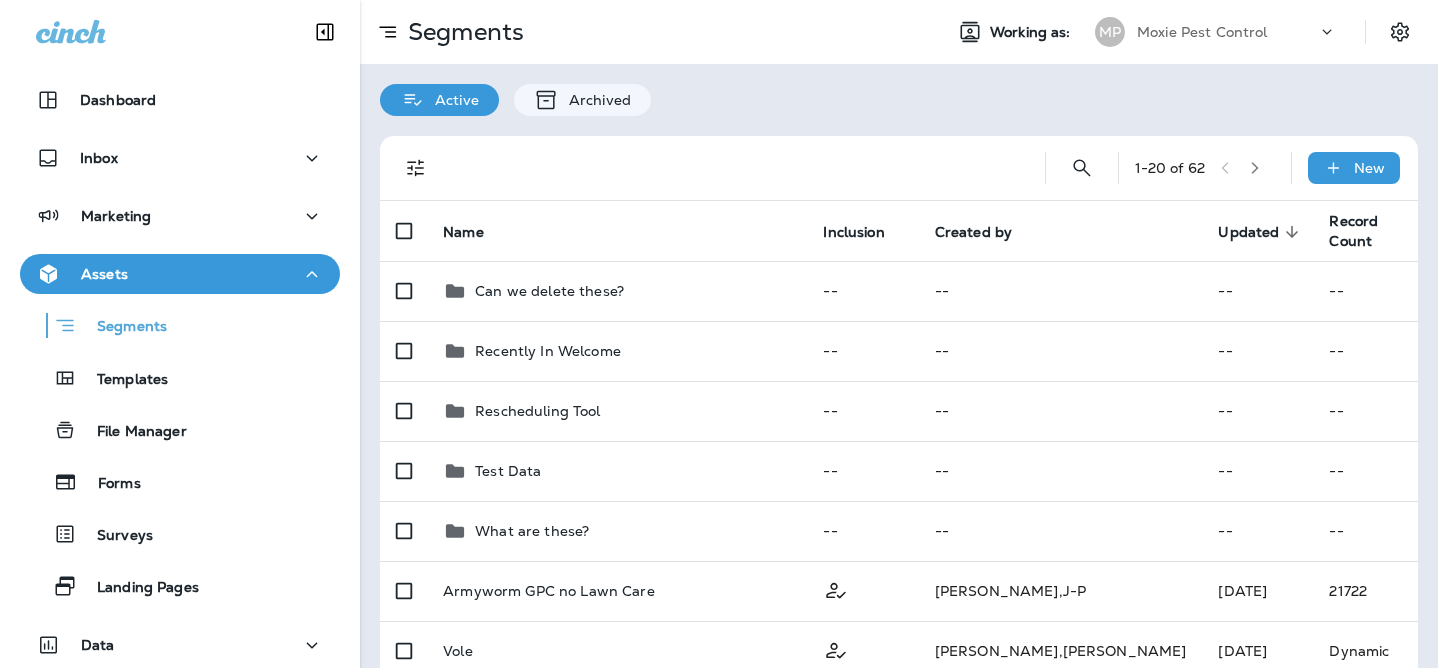 click on "Assets" at bounding box center (180, 274) 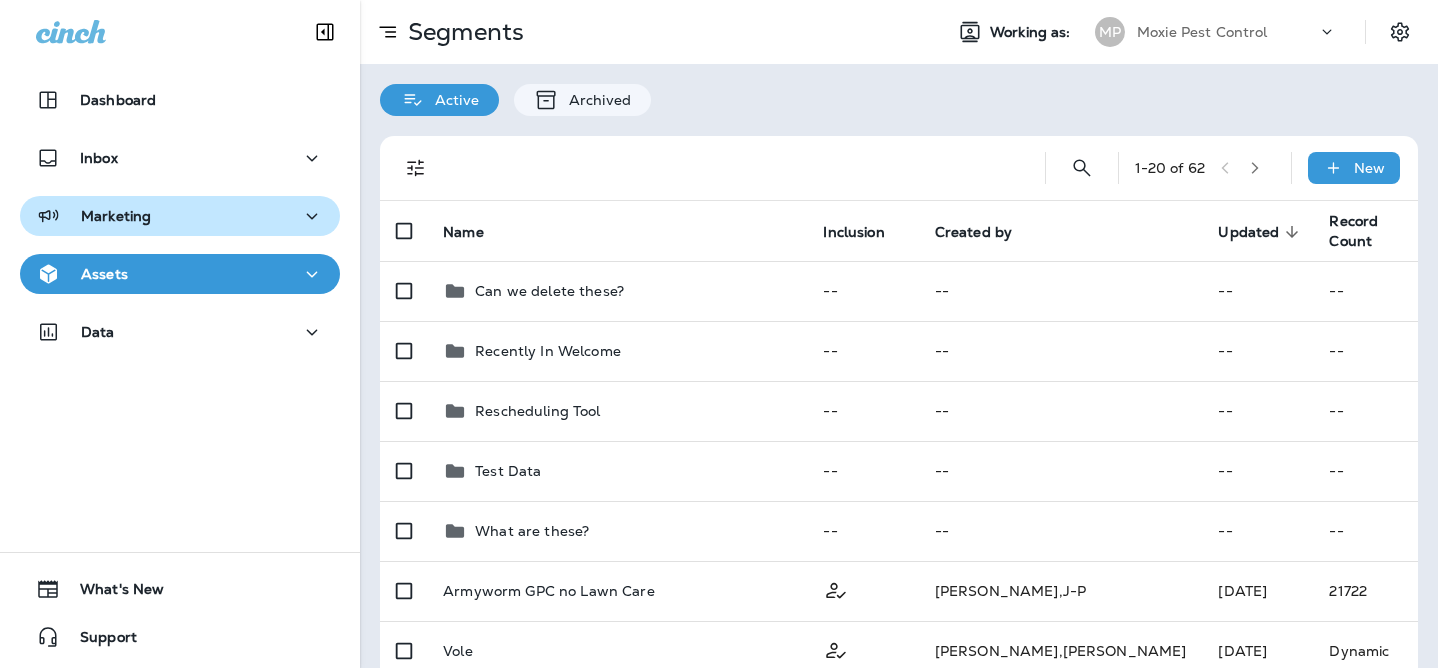 click on "Marketing" at bounding box center (180, 216) 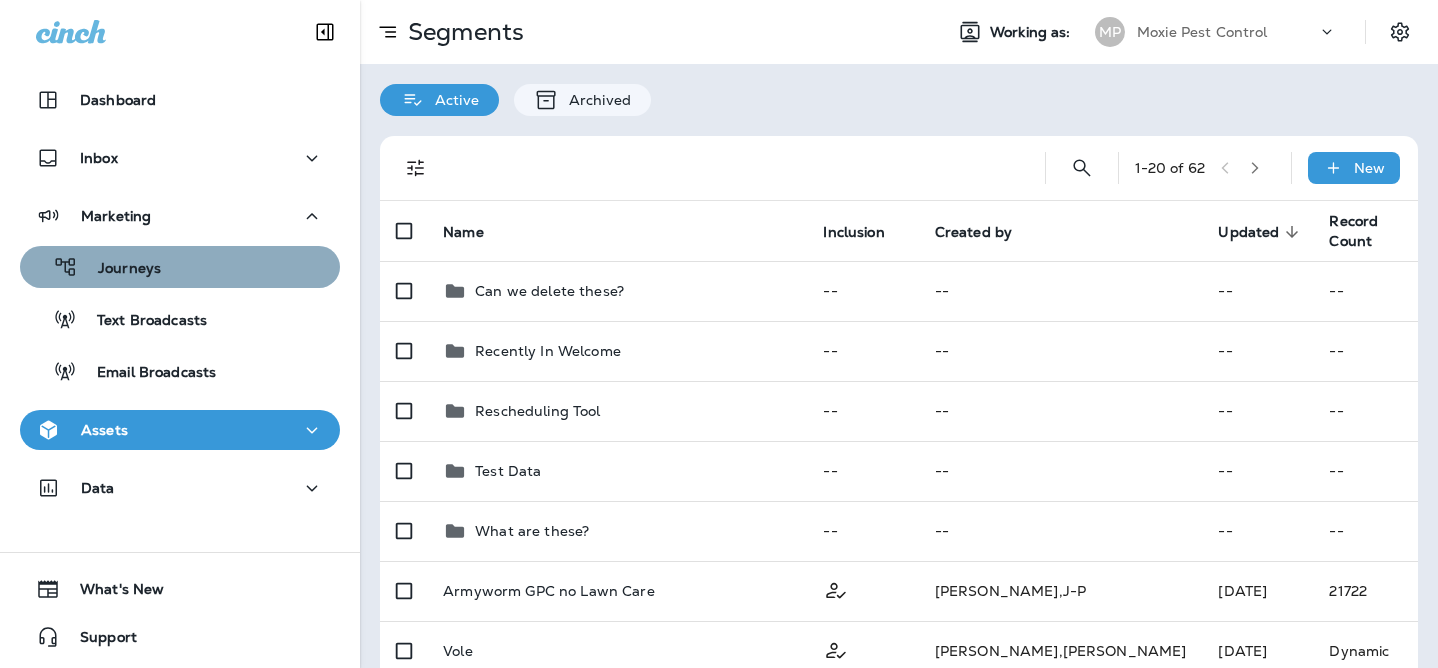 click on "Journeys" at bounding box center [180, 267] 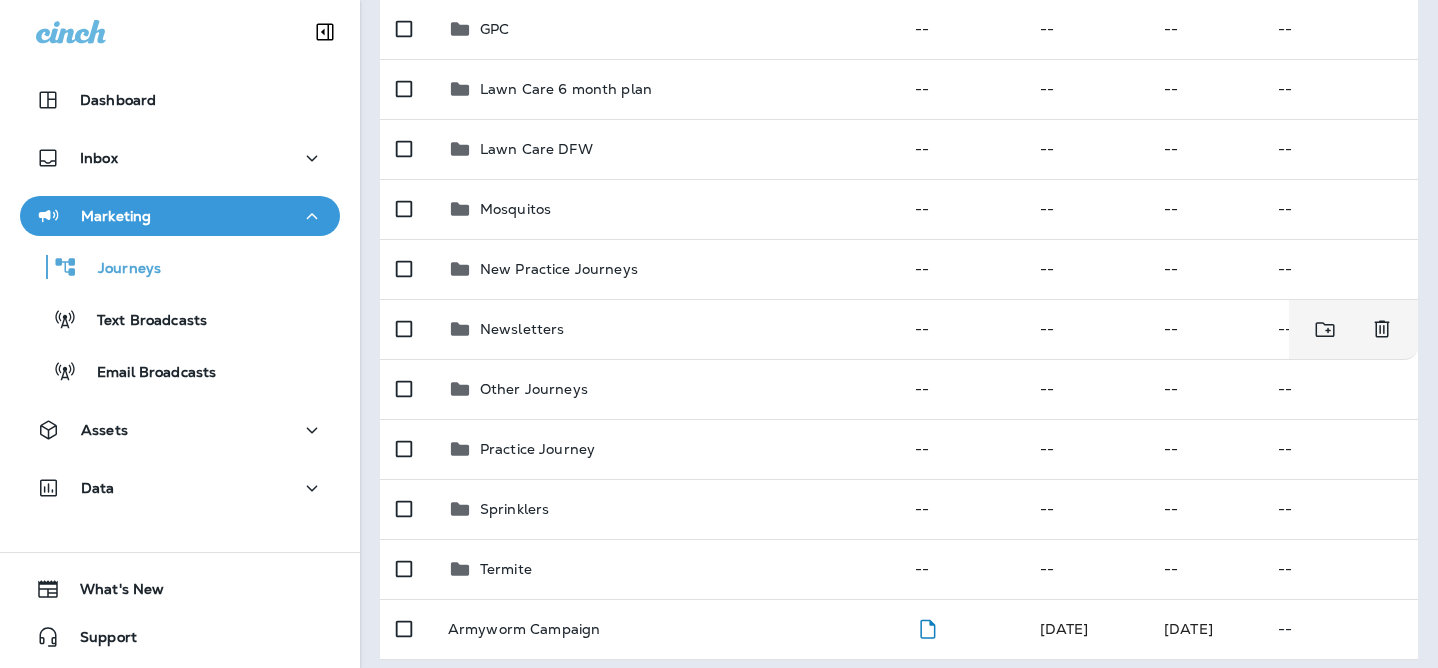 scroll, scrollTop: 453, scrollLeft: 0, axis: vertical 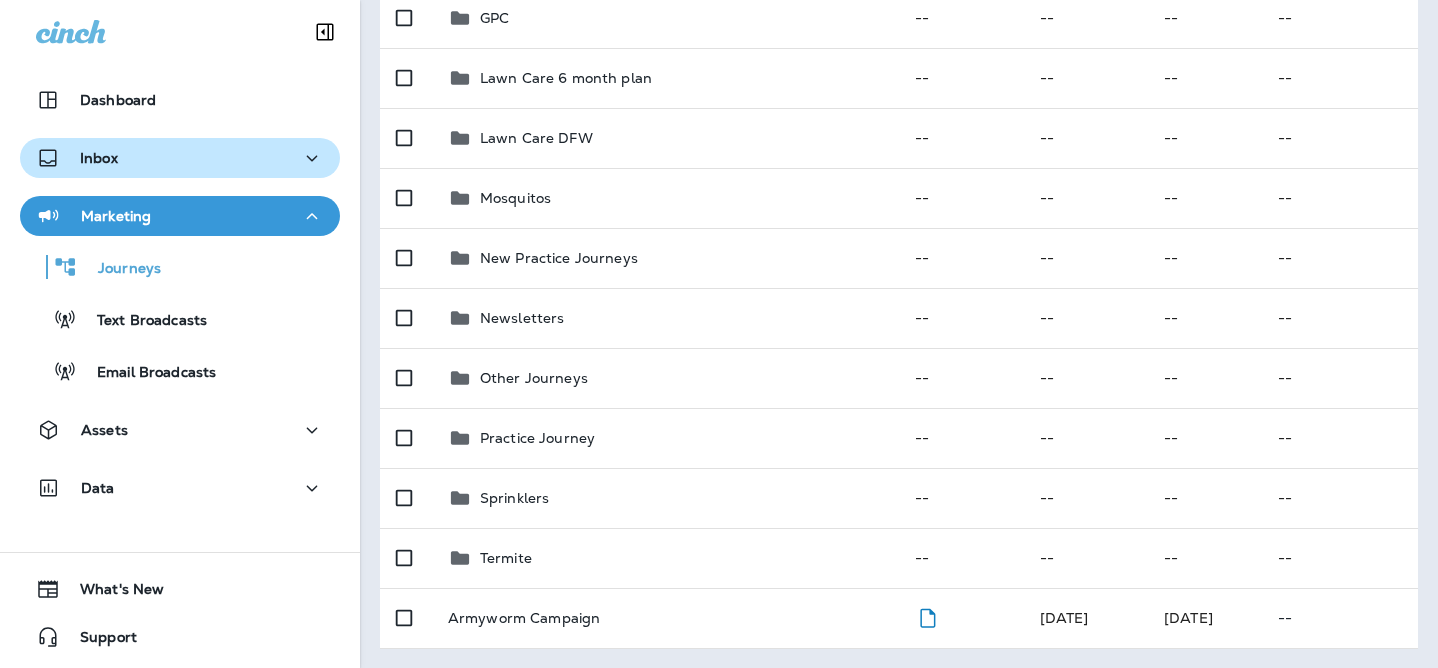 click on "Inbox" at bounding box center [180, 158] 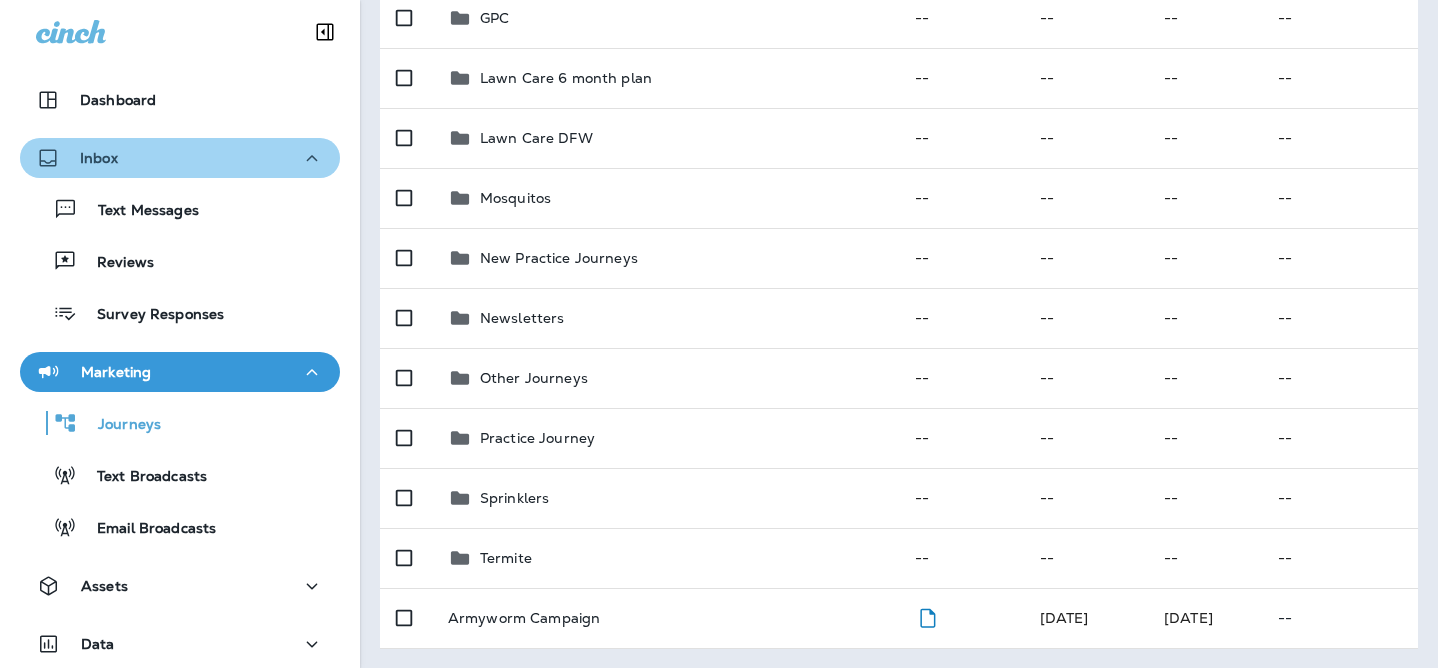 click on "Inbox" at bounding box center [180, 158] 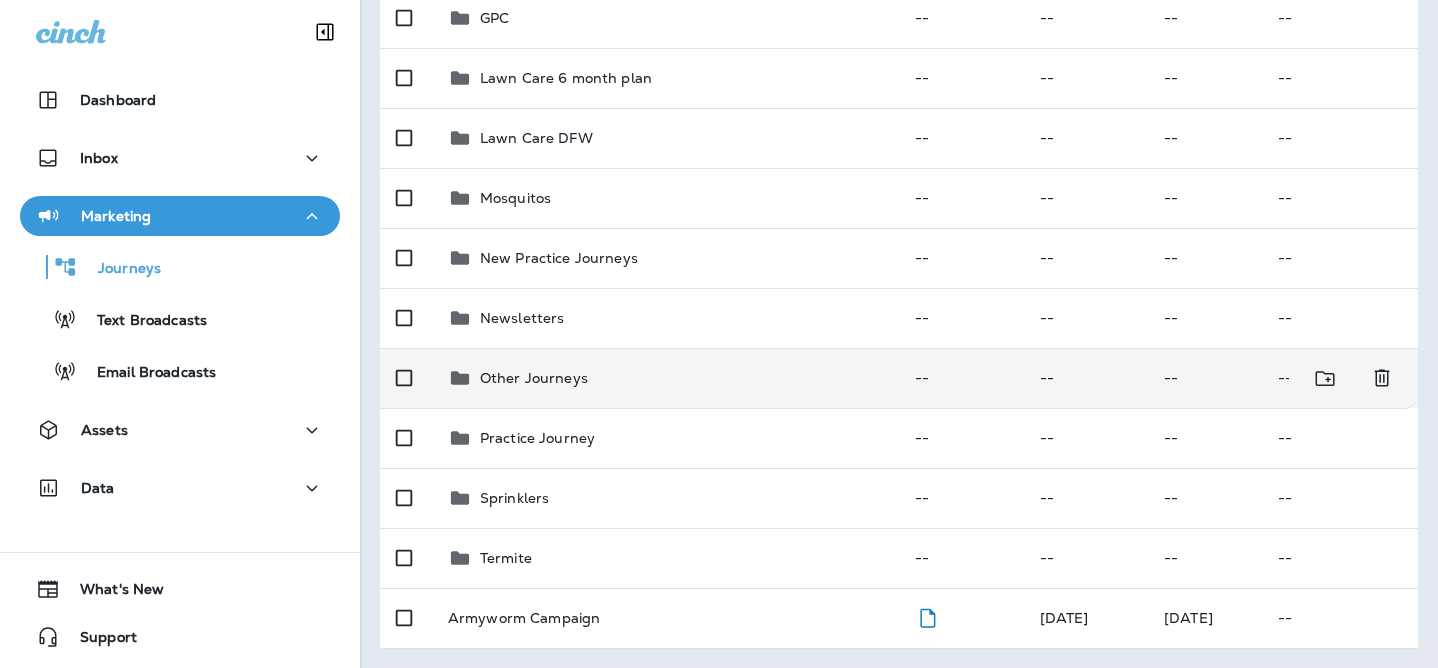 click on "Other Journeys" at bounding box center [534, 378] 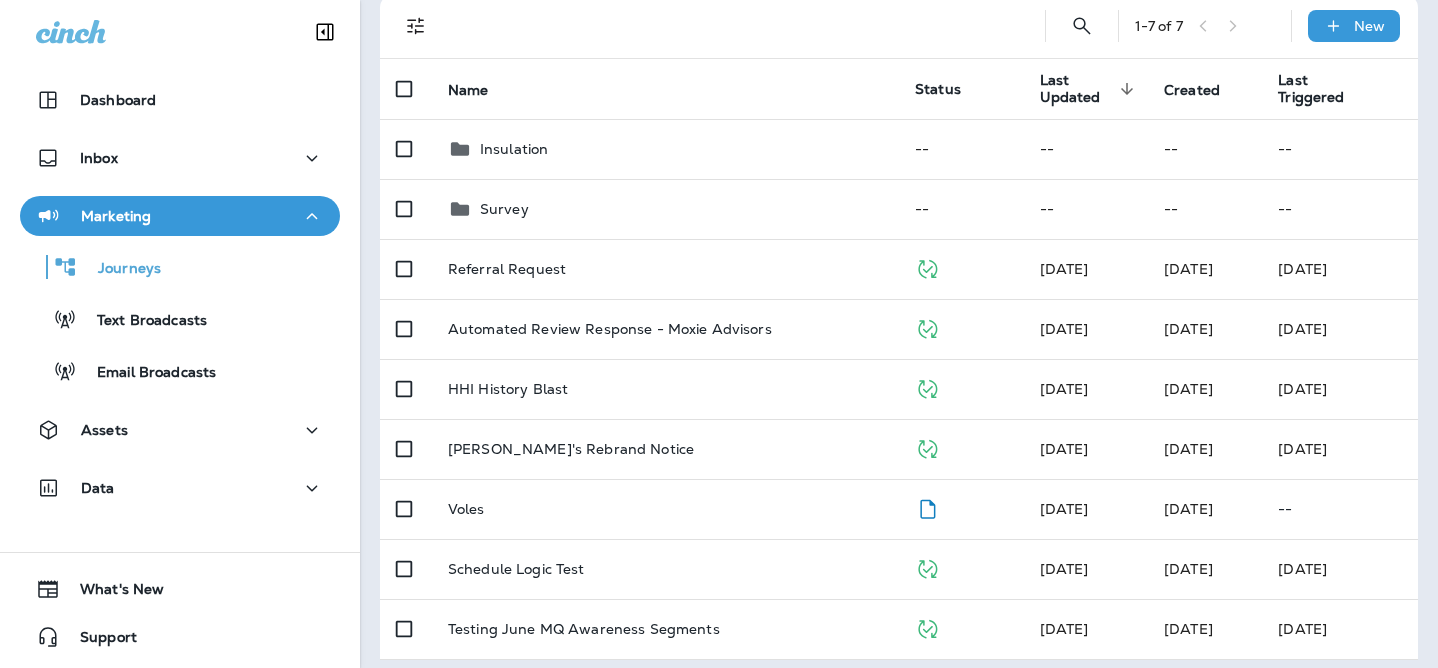 scroll, scrollTop: 153, scrollLeft: 0, axis: vertical 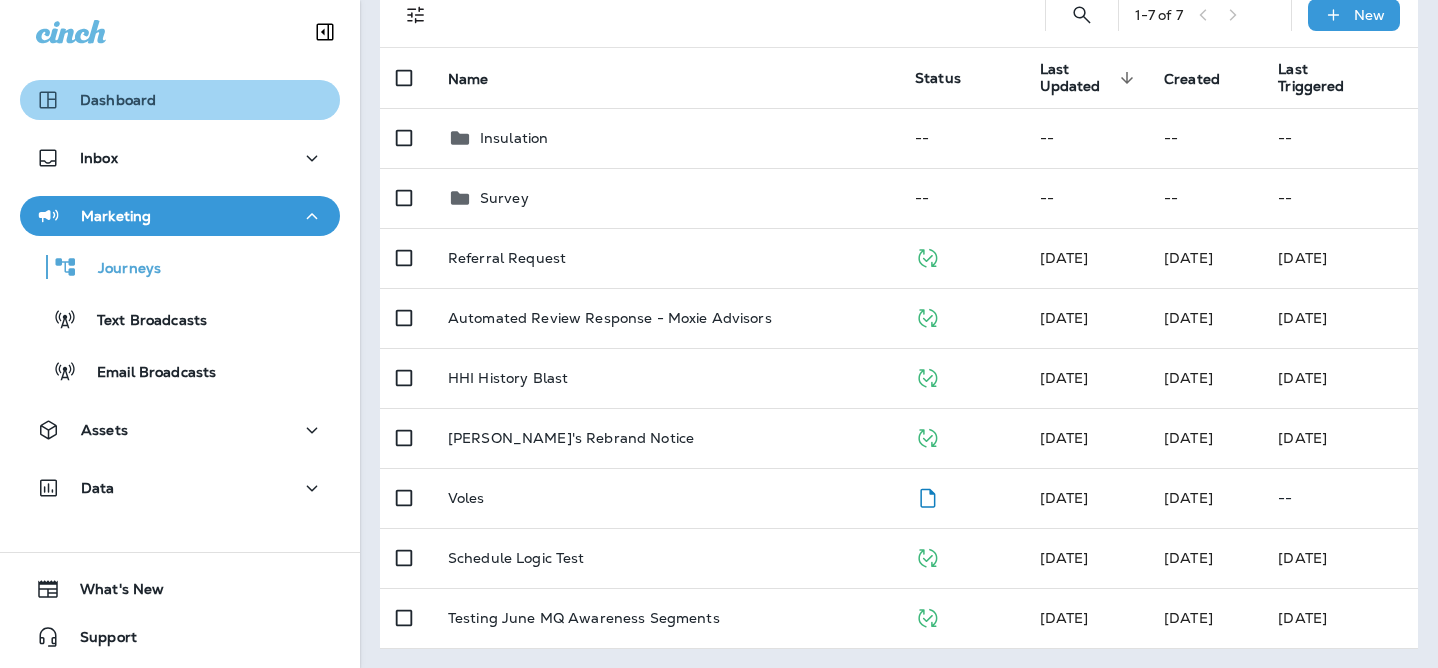 click on "Dashboard" at bounding box center (180, 100) 